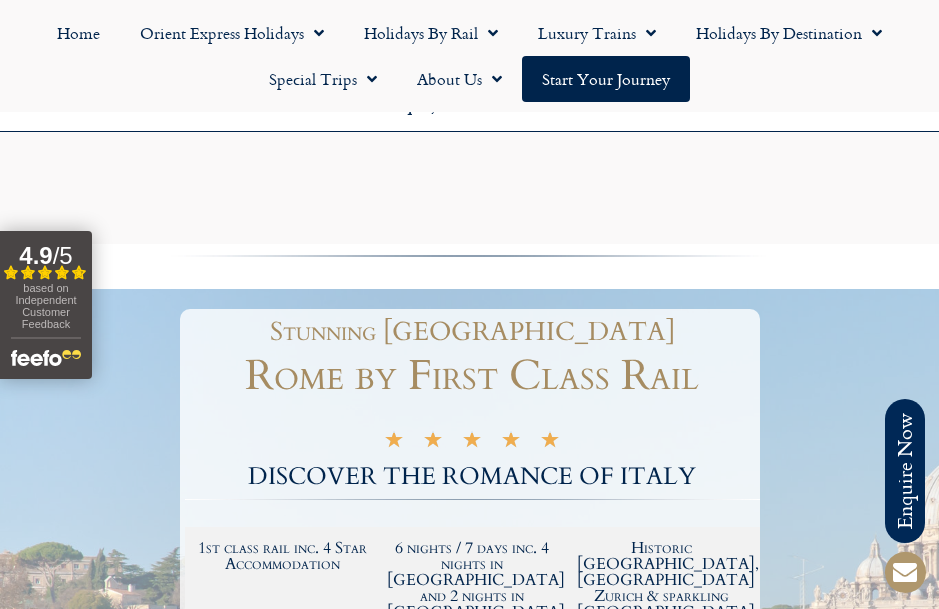 scroll, scrollTop: 336, scrollLeft: 0, axis: vertical 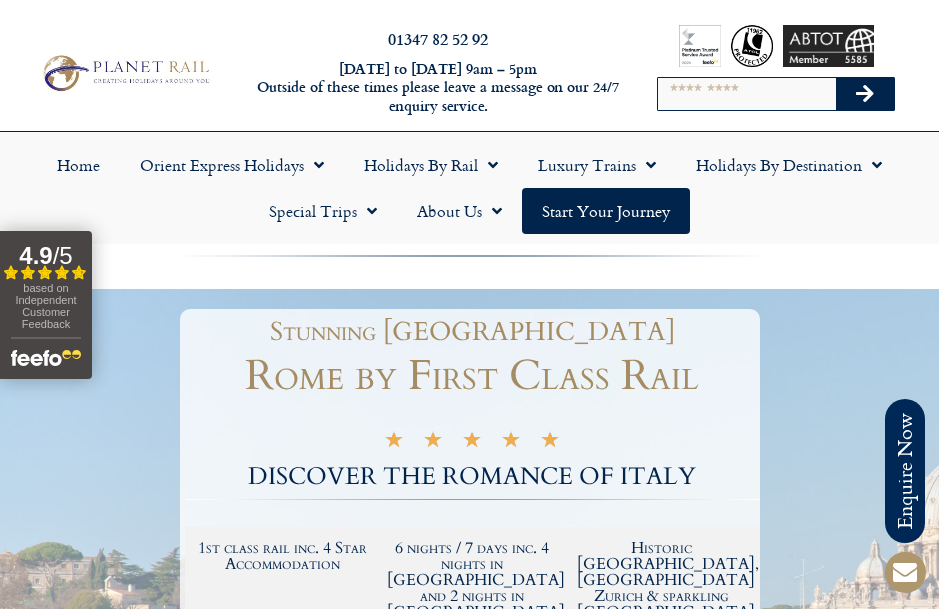 click on "Holidays by Rail" 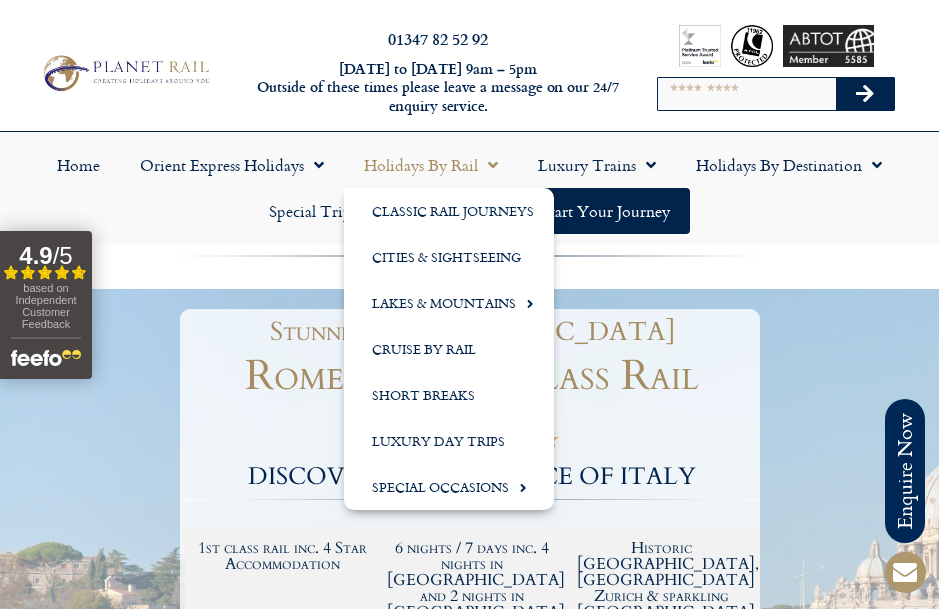 click on "Cruise by Rail" 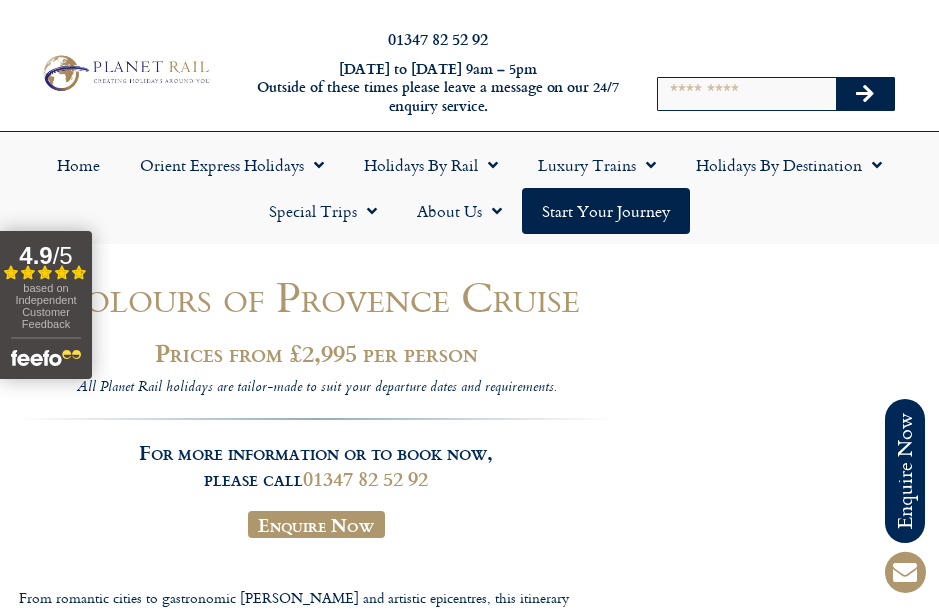scroll, scrollTop: 0, scrollLeft: 0, axis: both 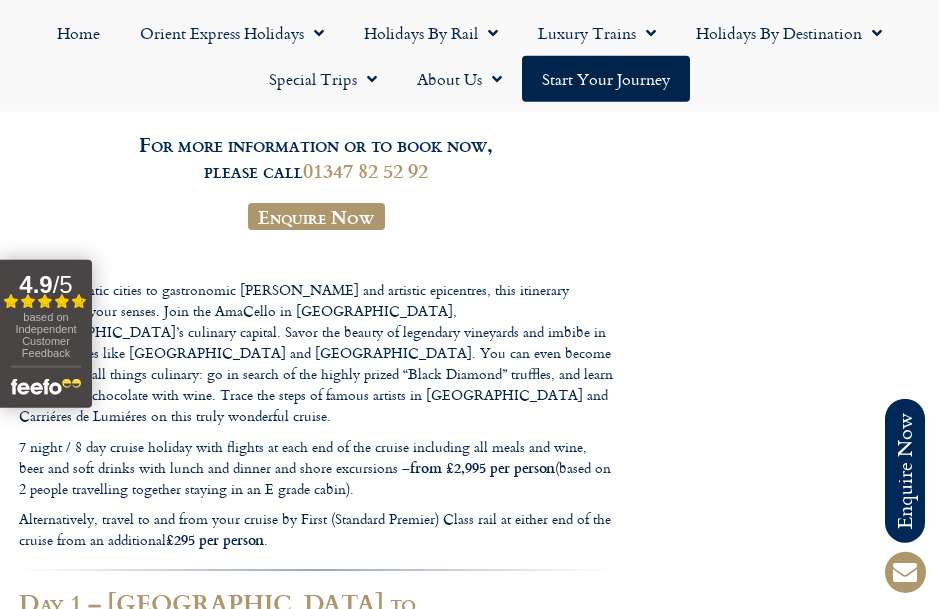 click on "4.9 / 5 Filled star Filled star Filled star Filled star Partial star based on Independent Customer Feedback" at bounding box center (46, 334) 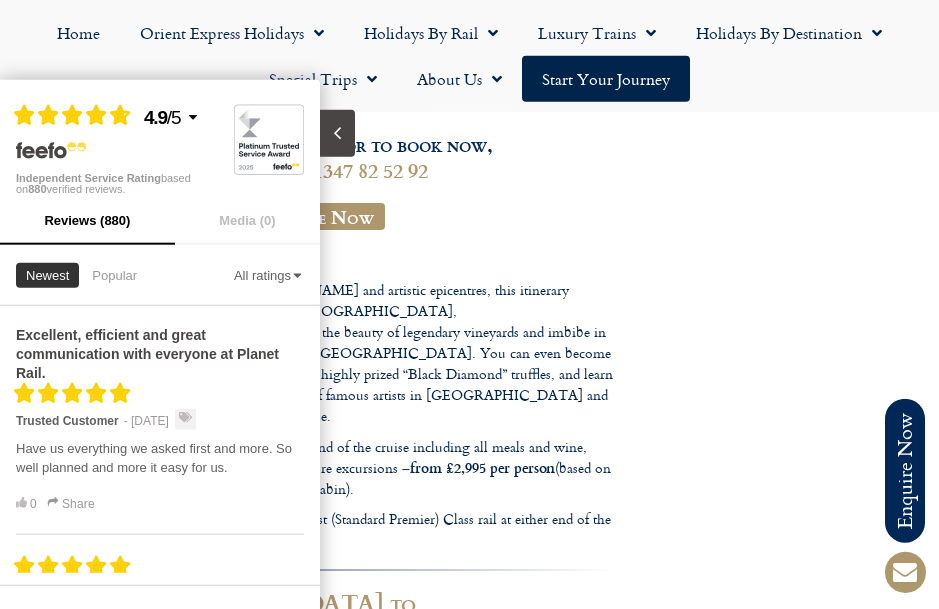 click 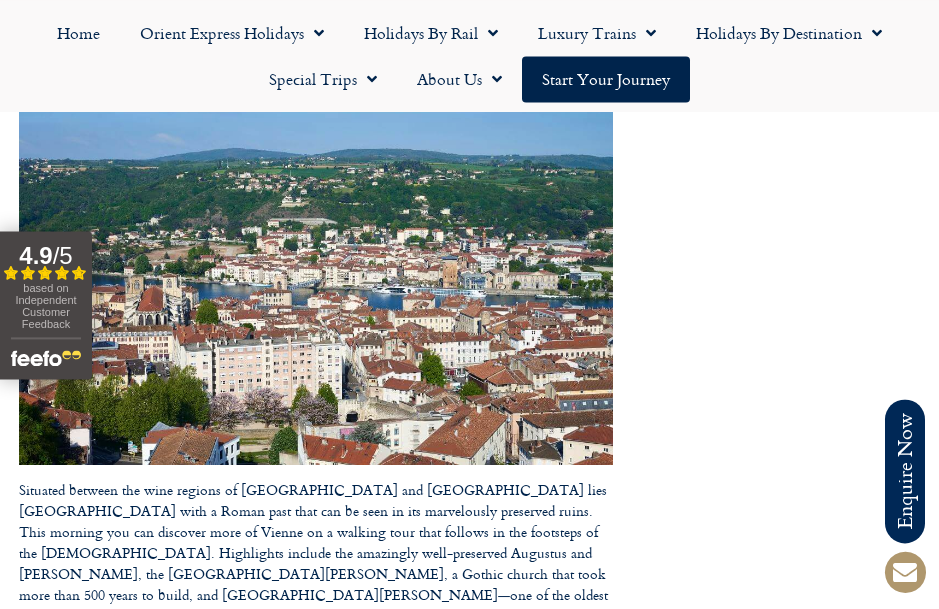 scroll, scrollTop: 1992, scrollLeft: 0, axis: vertical 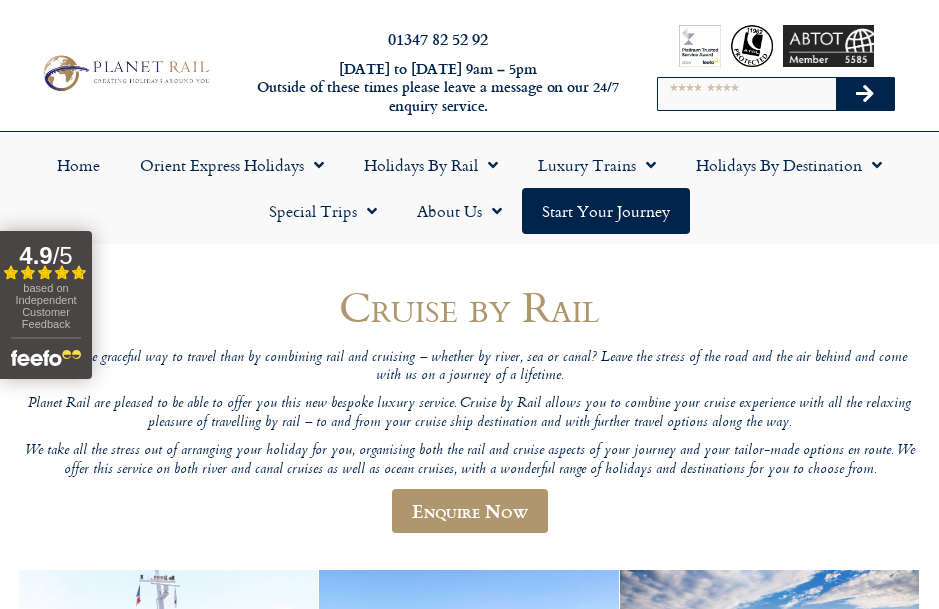 click on "Special Trips" 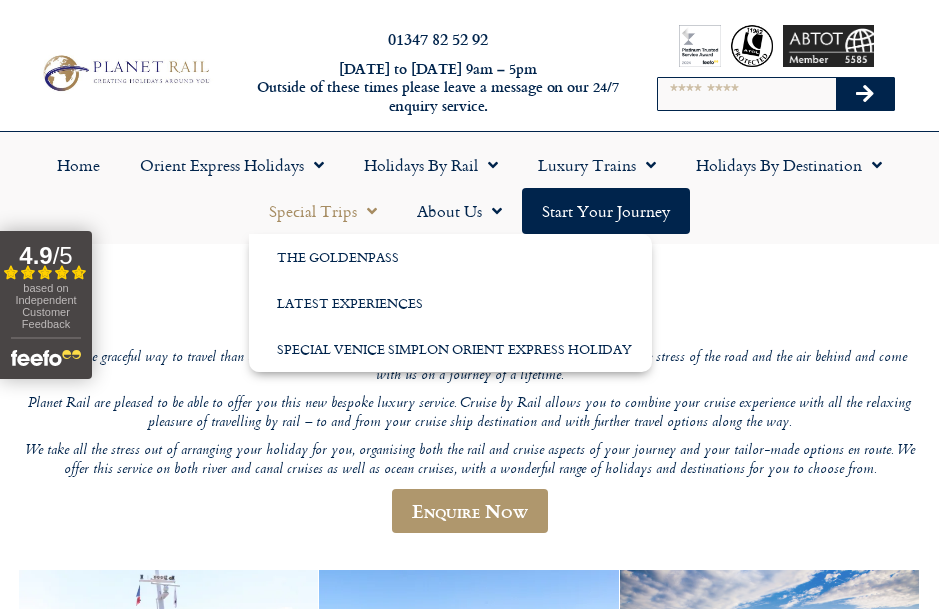 click on "The GoldenPass" 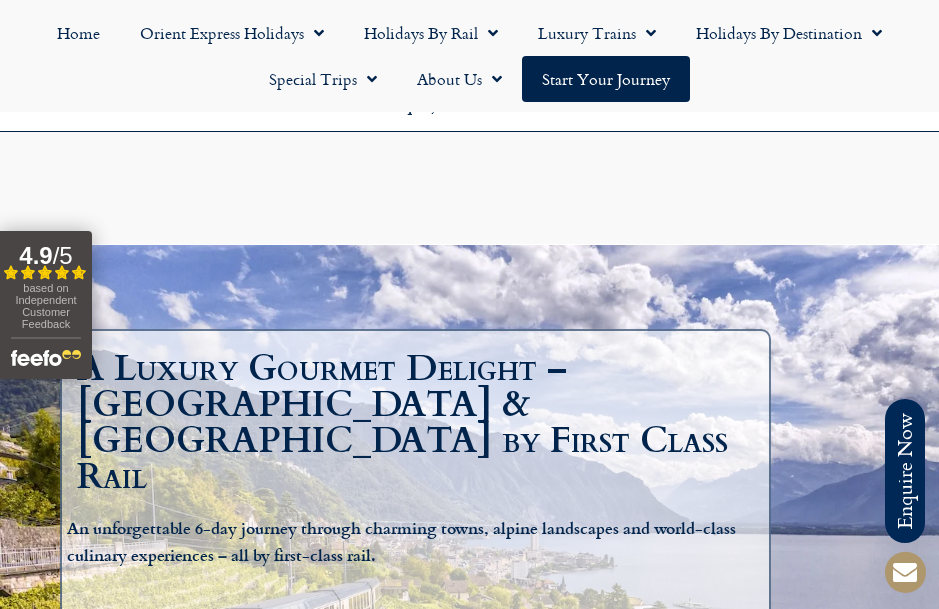 scroll, scrollTop: 300, scrollLeft: 0, axis: vertical 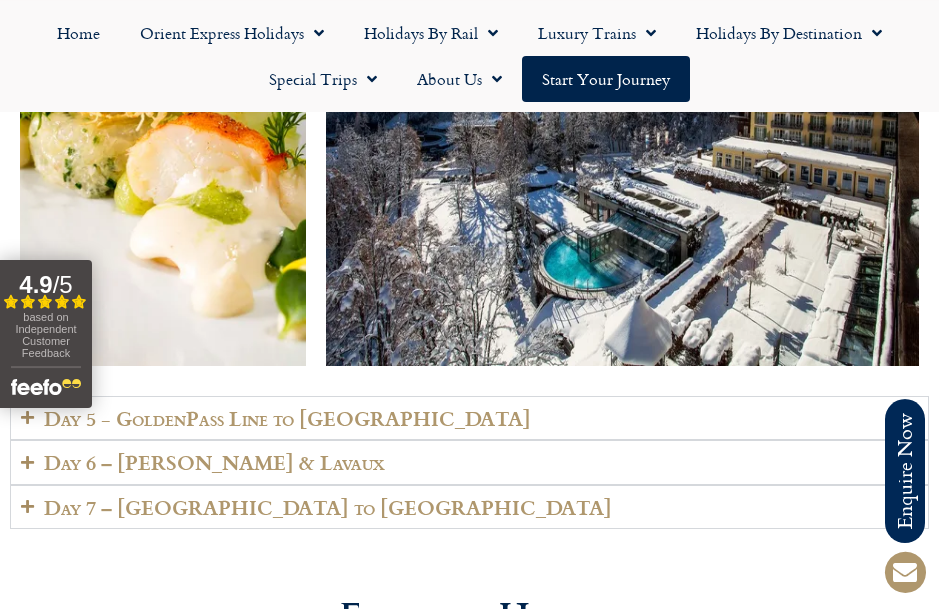 click on "Day 5 - GoldenPass Line to Vevey" at bounding box center (287, 418) 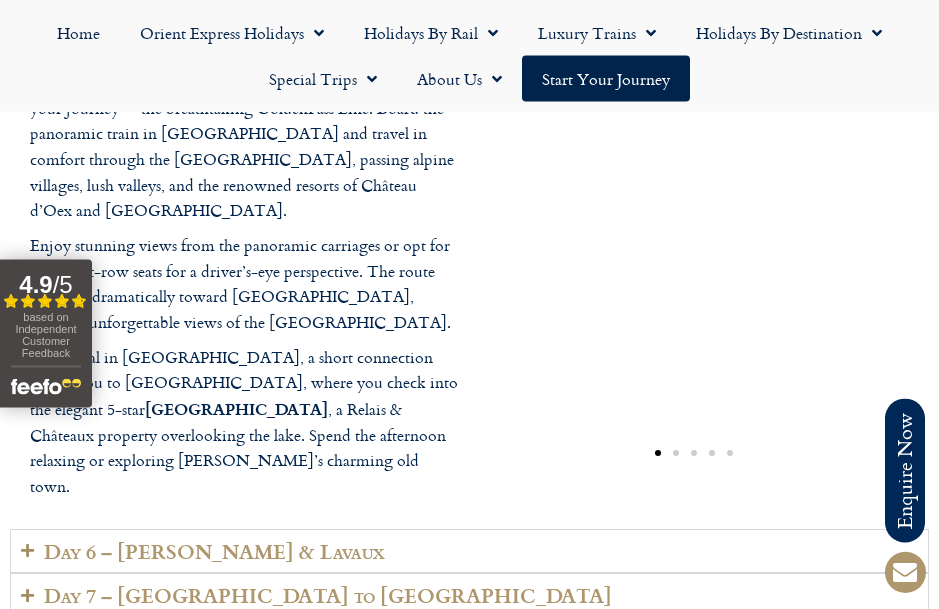 scroll, scrollTop: 4526, scrollLeft: 0, axis: vertical 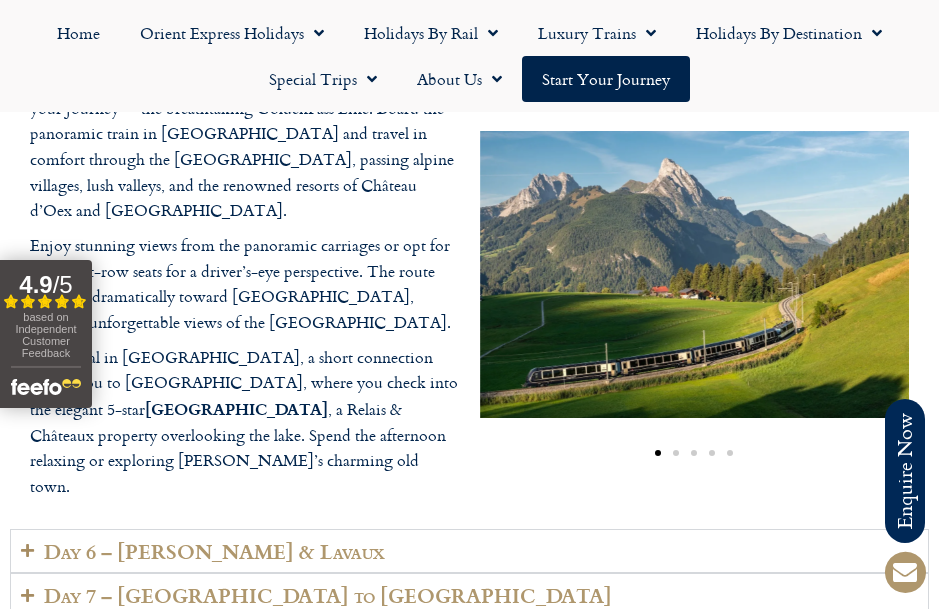click on "Day 6 – Vevey & Lavaux" at bounding box center [214, 551] 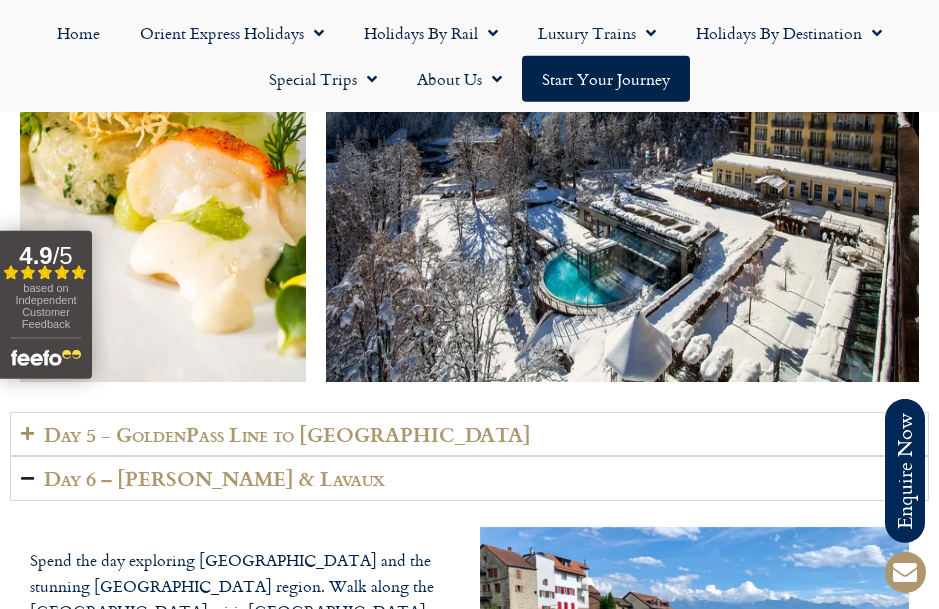 scroll, scrollTop: 4120, scrollLeft: 0, axis: vertical 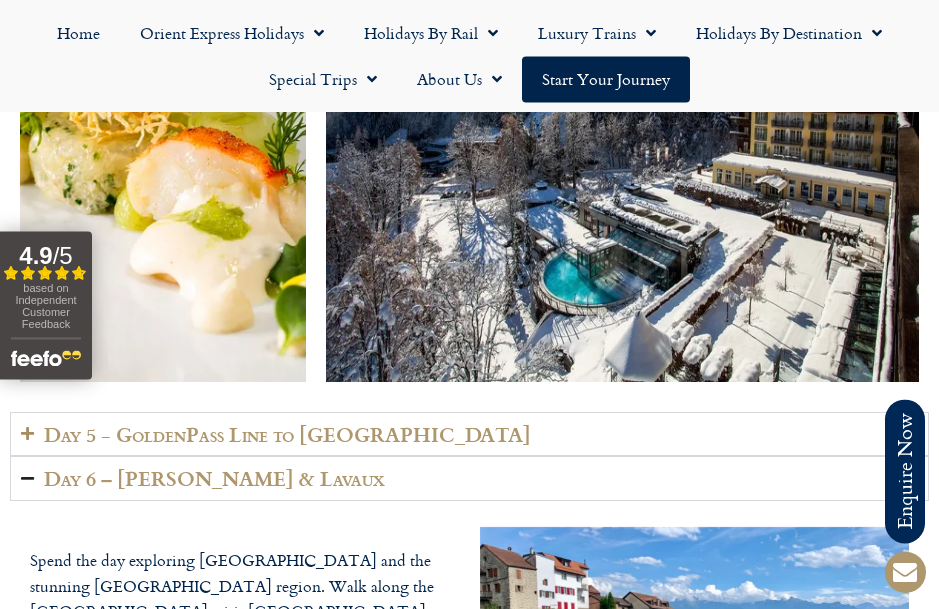 click on "Day 5 - GoldenPass Line to Vevey" at bounding box center (287, 434) 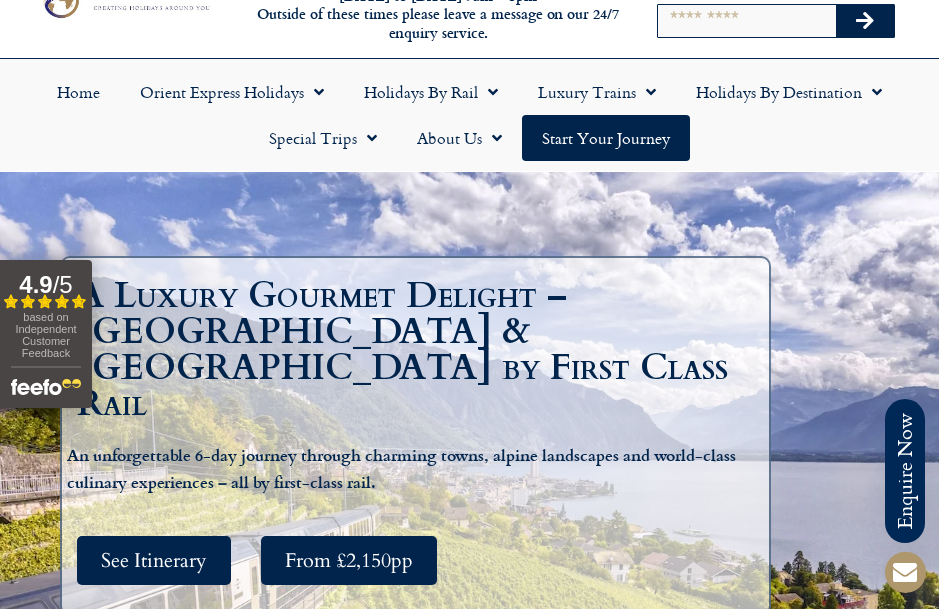 scroll, scrollTop: 73, scrollLeft: 0, axis: vertical 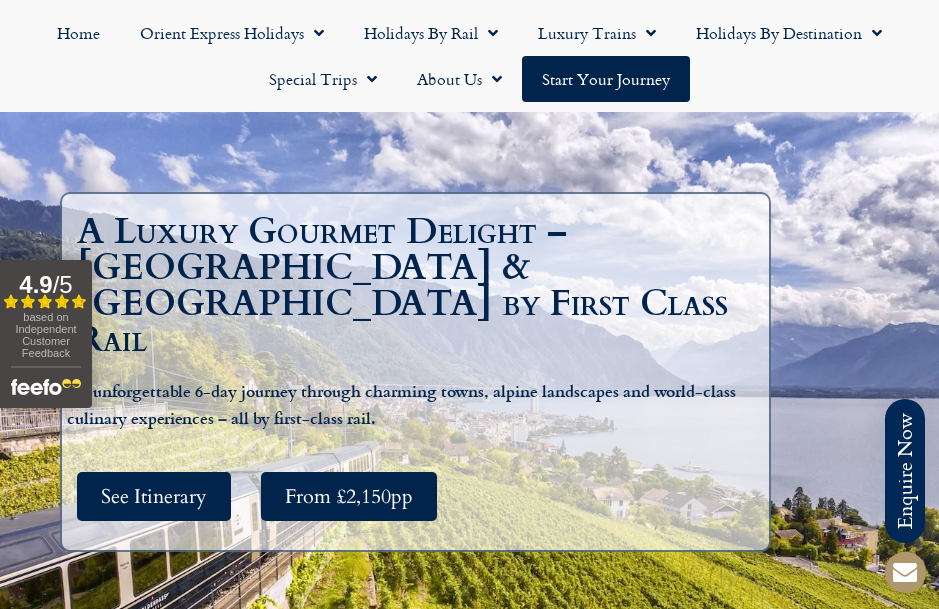 click on "See Itinerary" at bounding box center (154, 496) 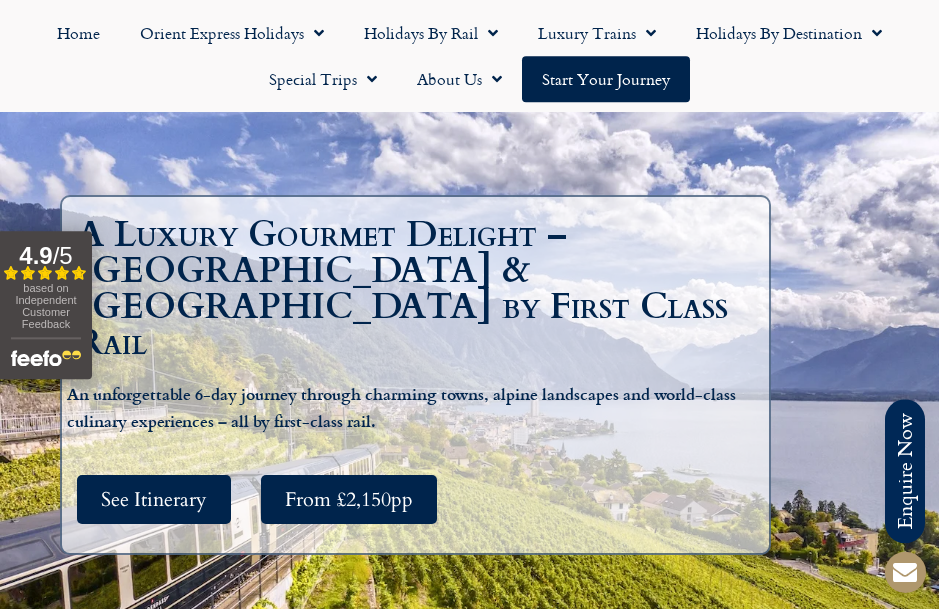 scroll, scrollTop: 0, scrollLeft: 0, axis: both 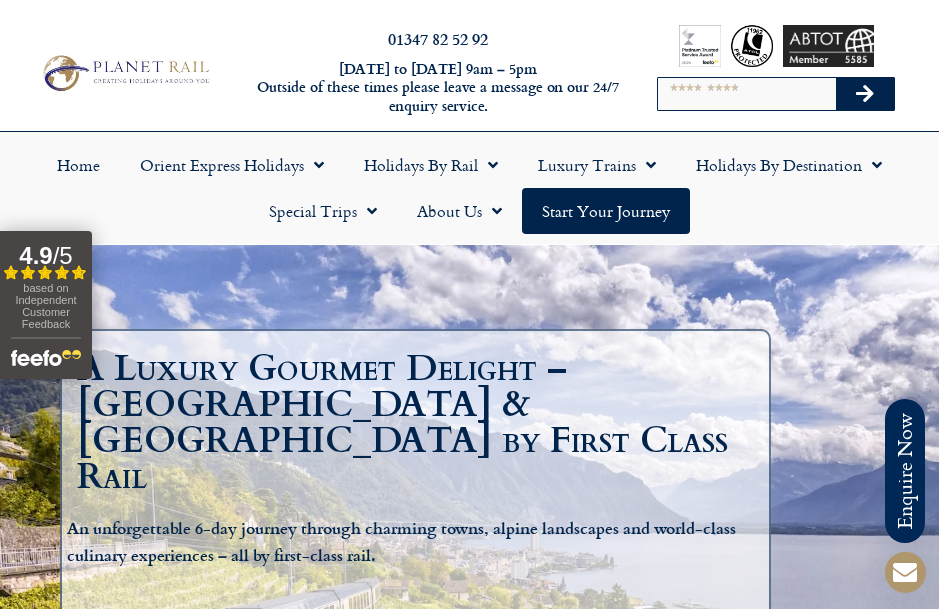 click on "Holidays by Rail" 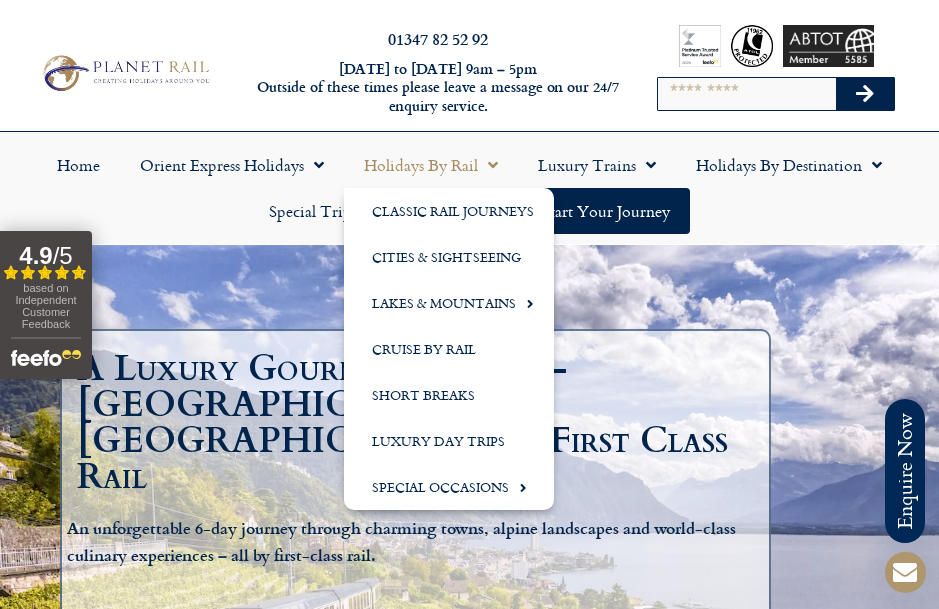 click on "Lakes & Mountains" 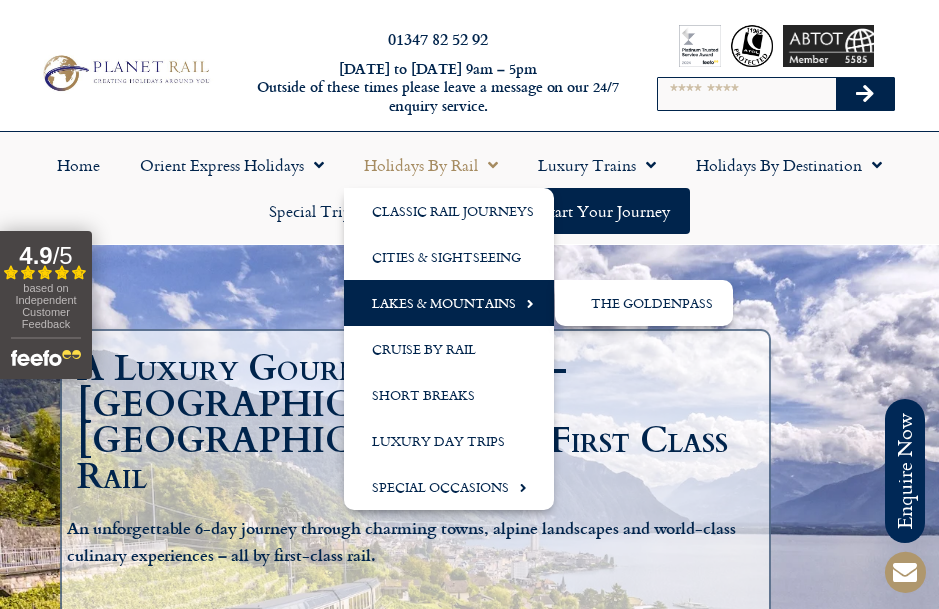 click on "The GoldenPass" 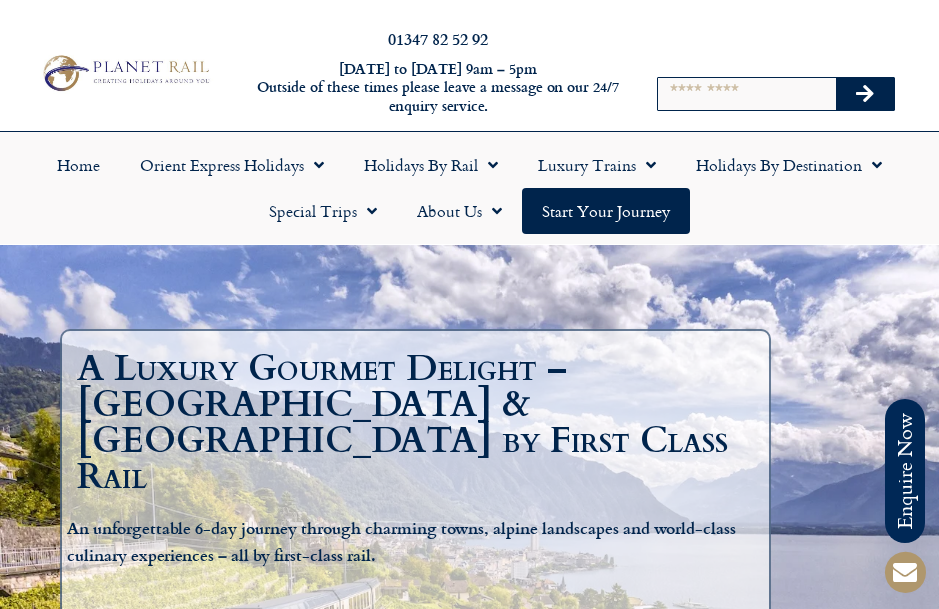 scroll, scrollTop: 0, scrollLeft: 0, axis: both 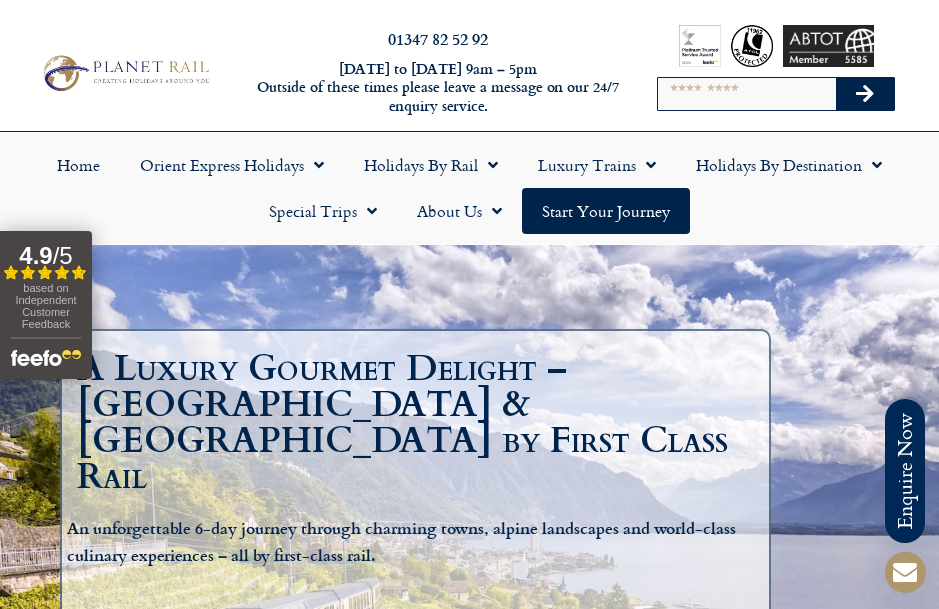 click on "Holidays by Rail" 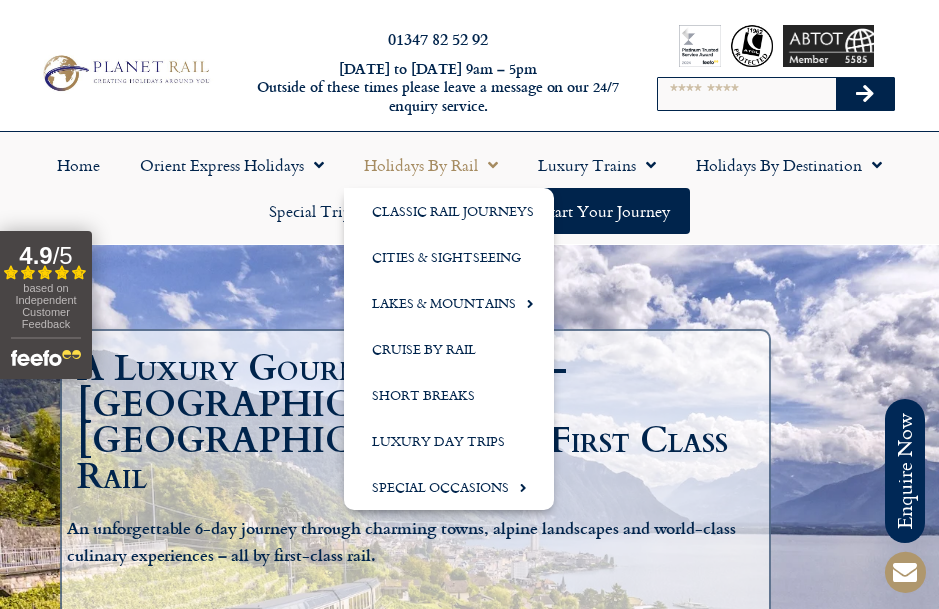 click on "Cruise by Rail" 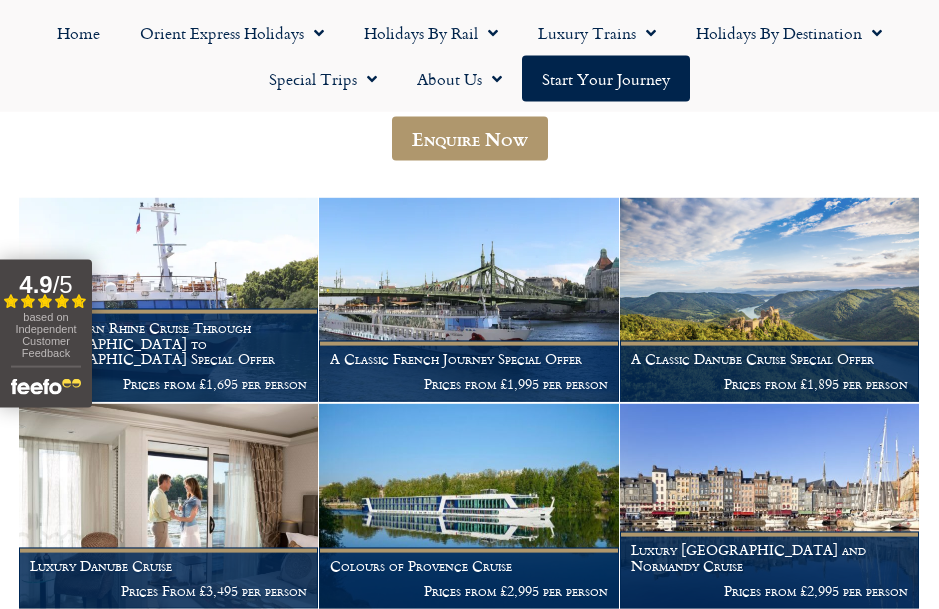 scroll, scrollTop: 372, scrollLeft: 0, axis: vertical 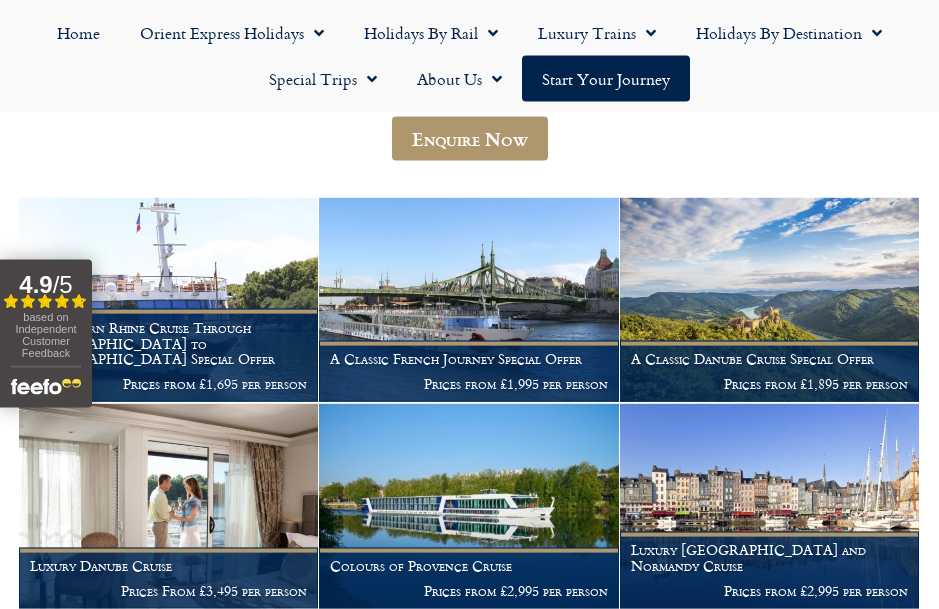 click on "A Classic Danube Cruise Special Offer
Prices from £1,895 per person" at bounding box center [769, 371] 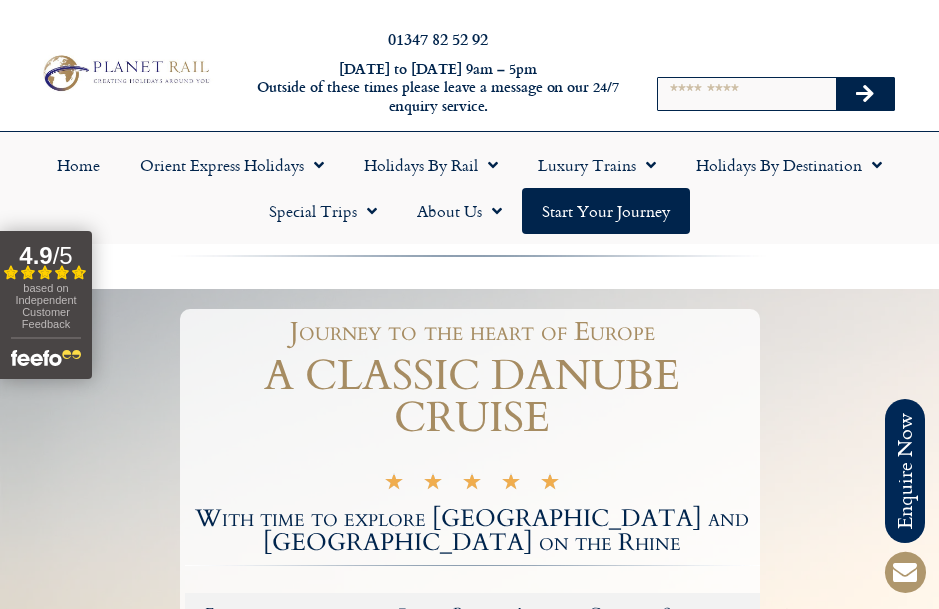 scroll, scrollTop: 0, scrollLeft: 0, axis: both 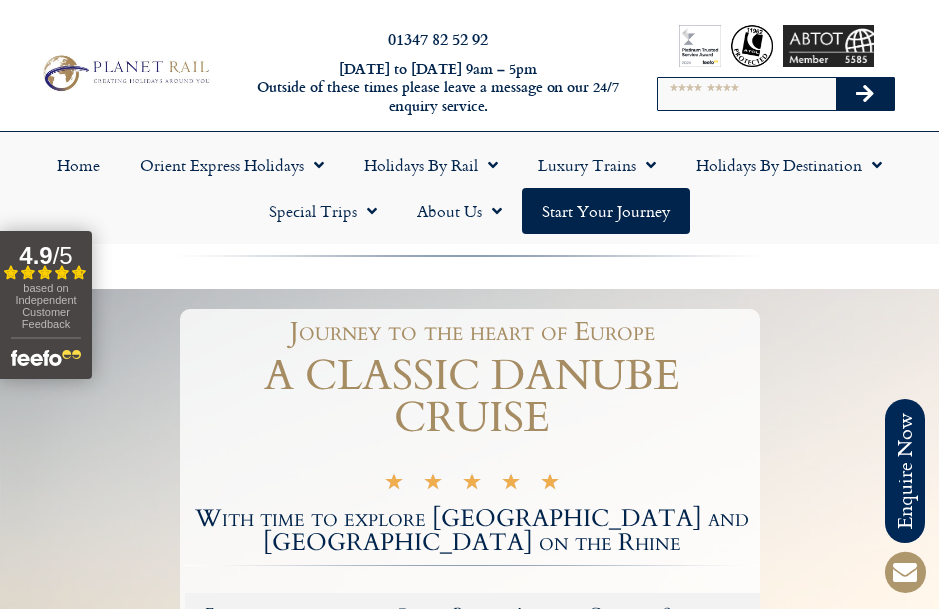 click on "Holidays by Rail" 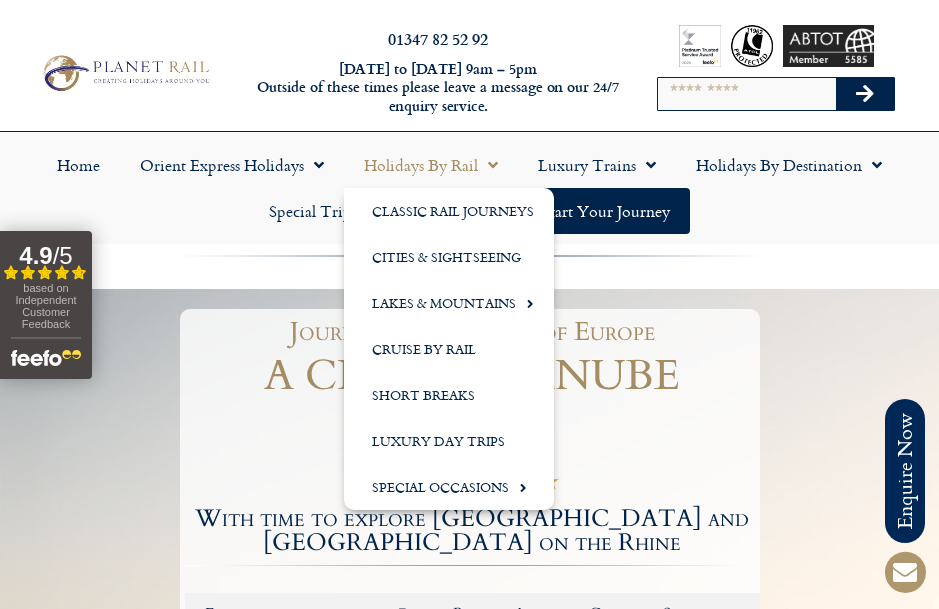 click on "Cruise by Rail" 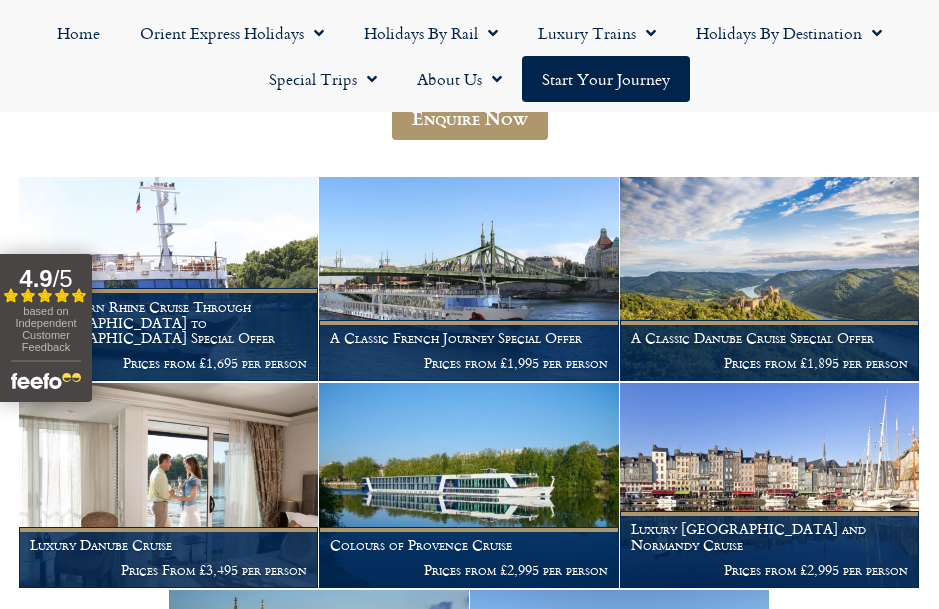 scroll, scrollTop: 0, scrollLeft: 0, axis: both 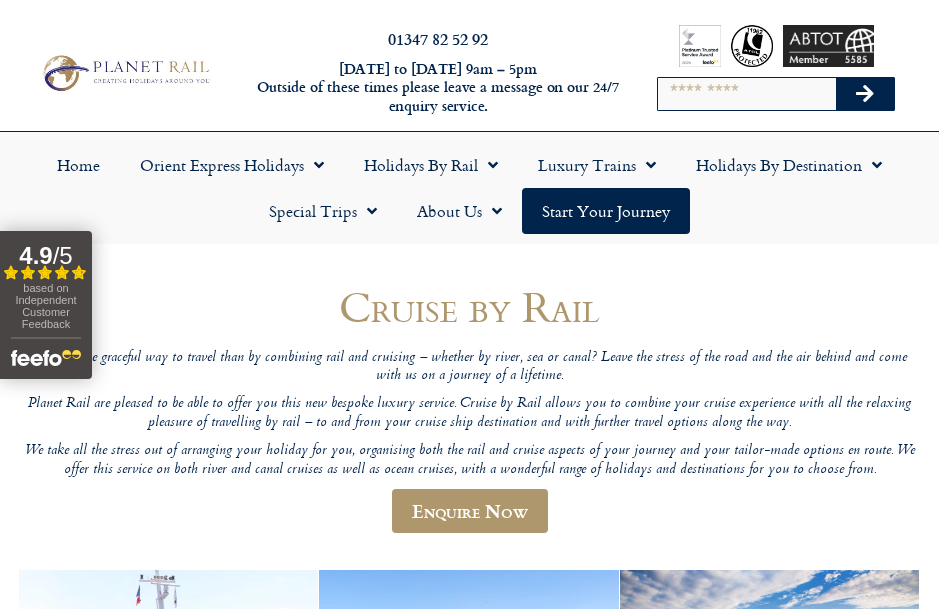 click on "Holidays by Rail" 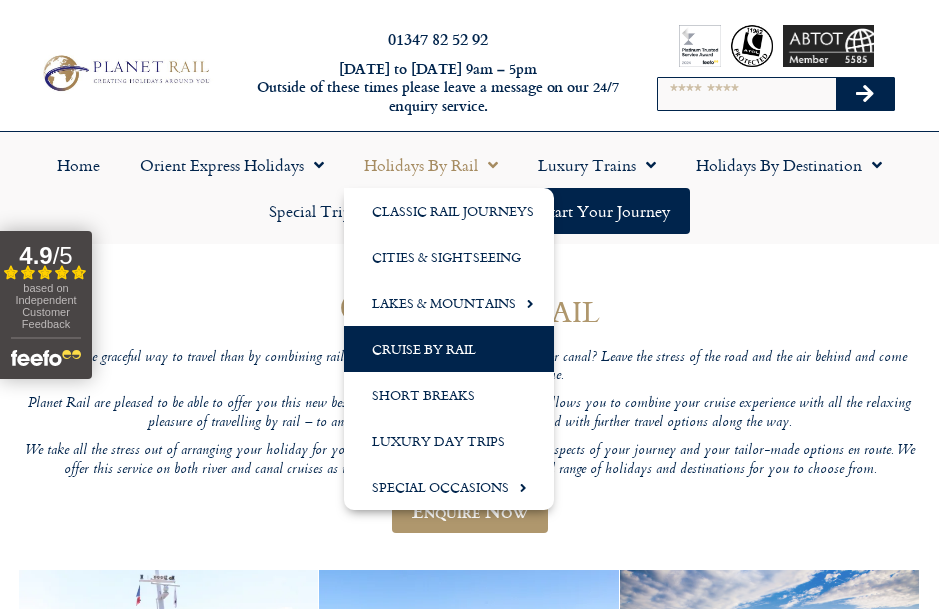click on "Classic Rail Journeys" 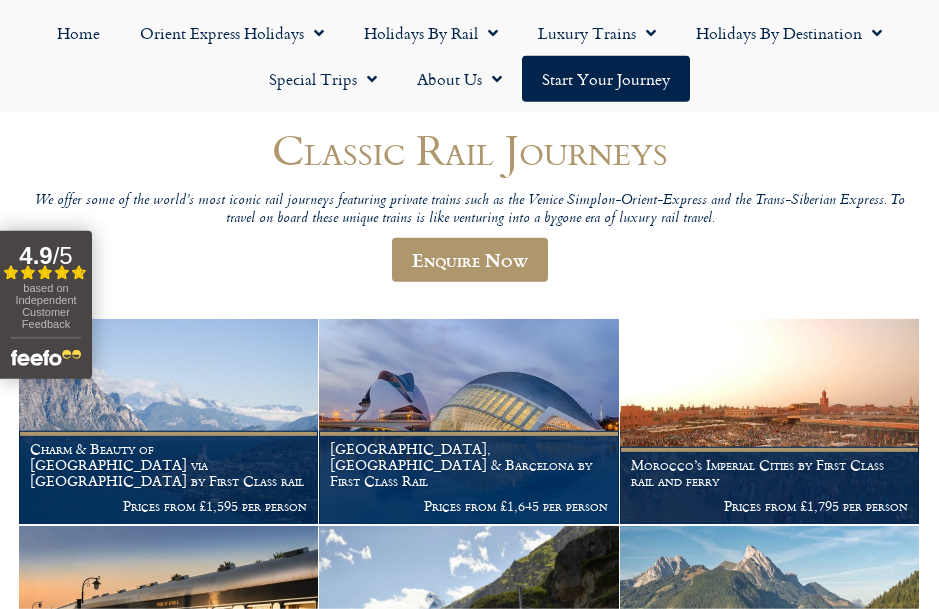 scroll, scrollTop: 0, scrollLeft: 0, axis: both 